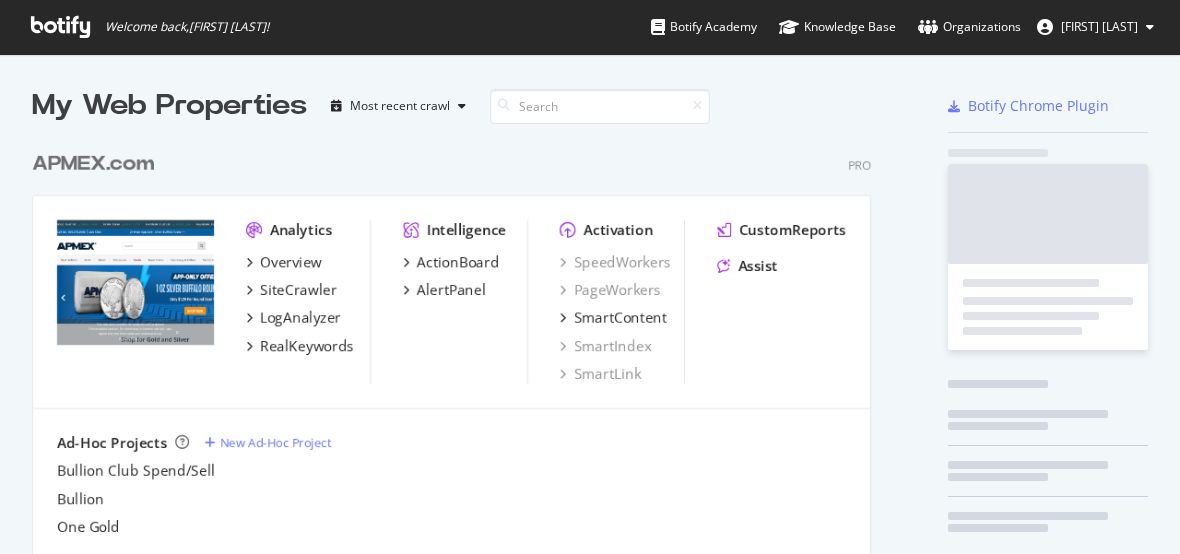 scroll, scrollTop: 0, scrollLeft: 0, axis: both 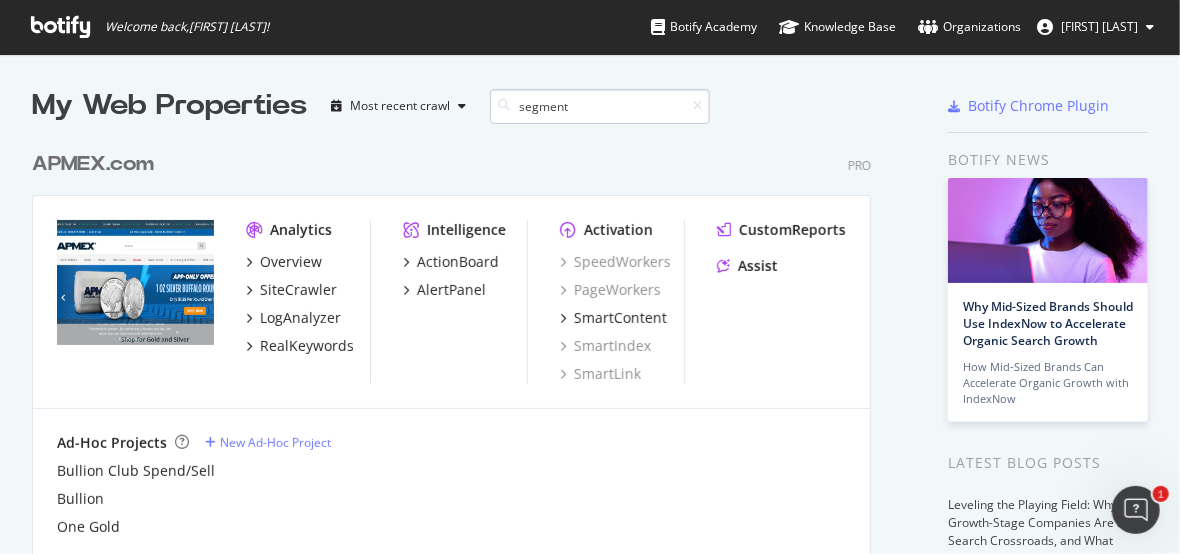 type on "segment" 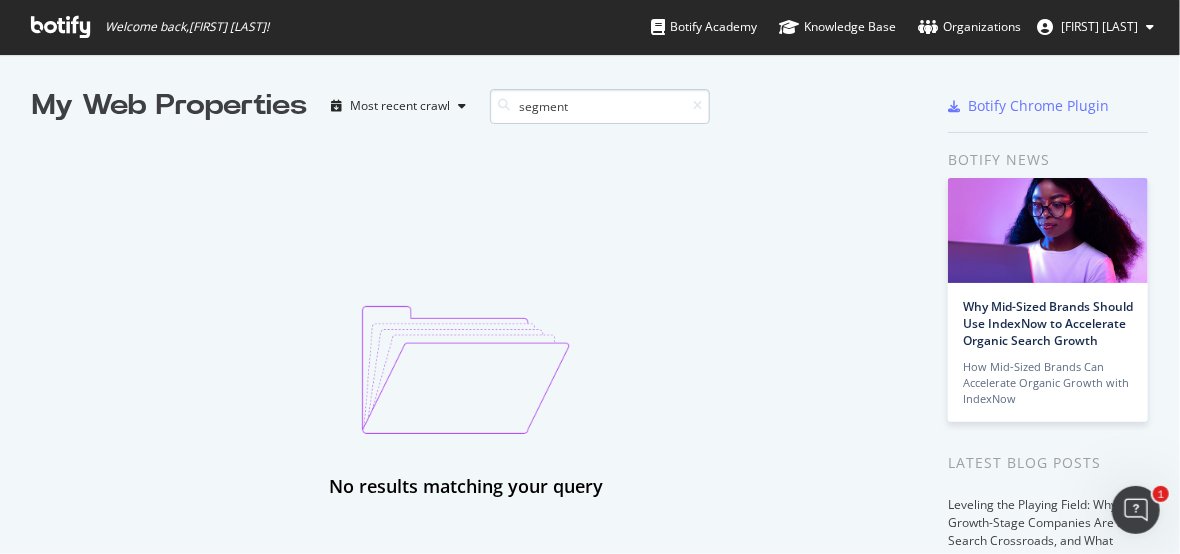 click on "segment" at bounding box center [600, 106] 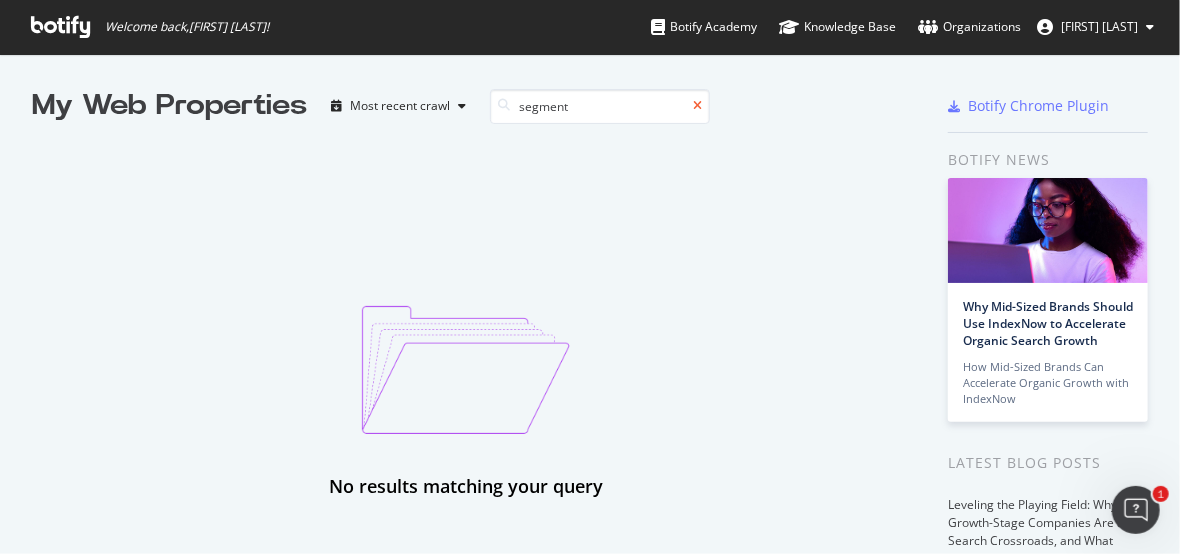 click at bounding box center [697, 106] 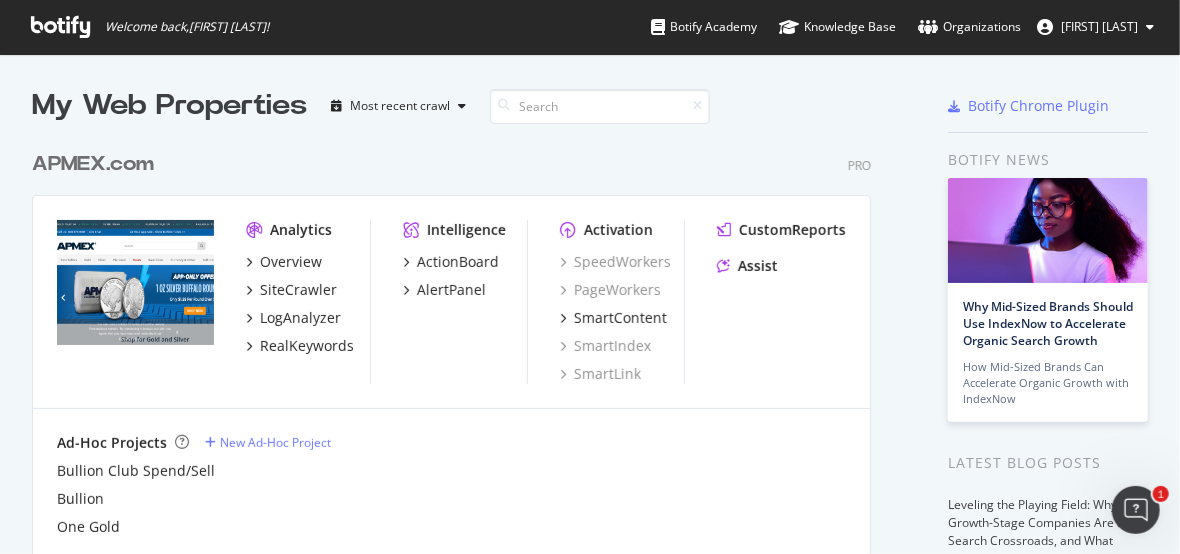 scroll, scrollTop: 15, scrollLeft: 15, axis: both 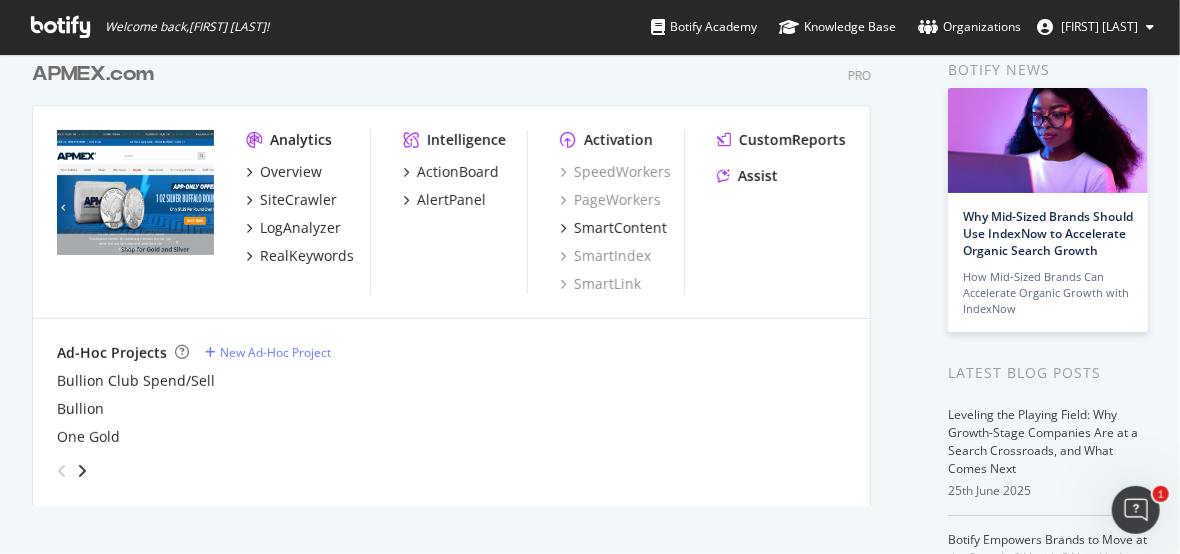 click at bounding box center (135, 193) 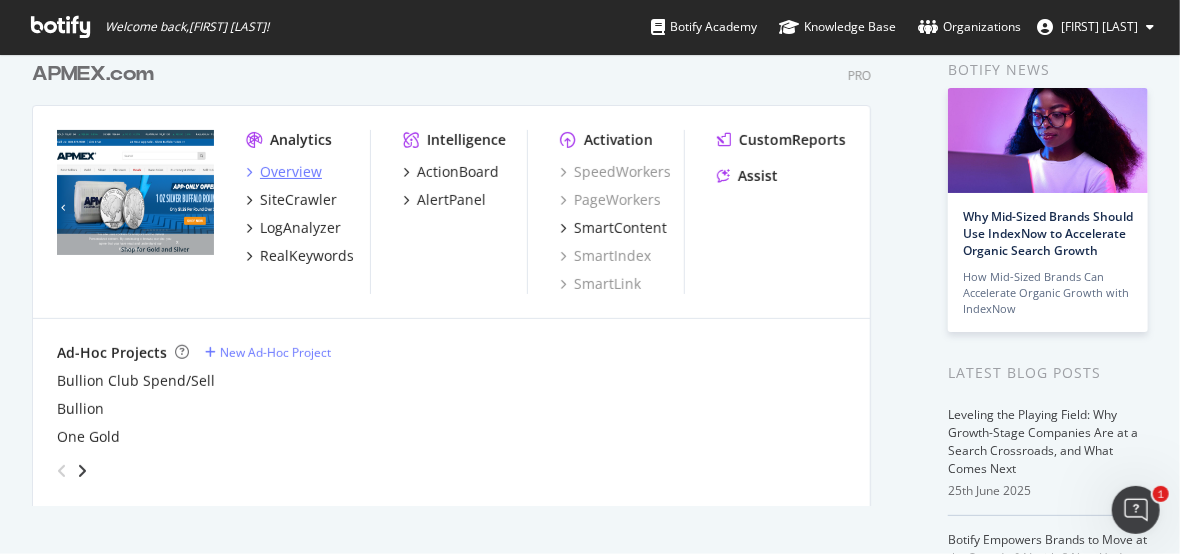 click on "Overview" at bounding box center (291, 172) 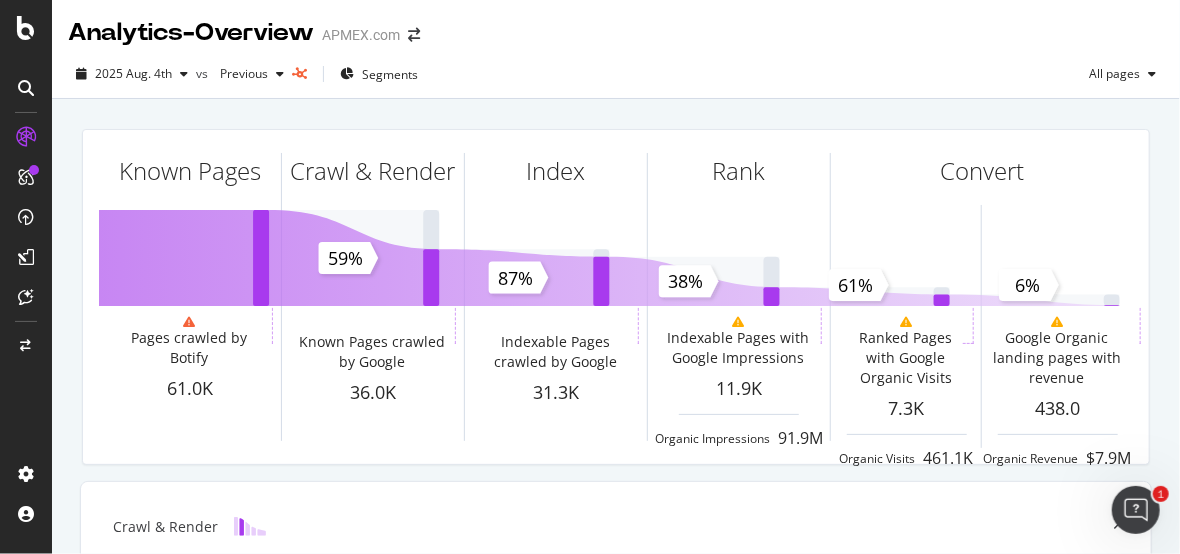 click on "Known Pages Pages crawled by Botify 61.0K Crawl & Render Known Pages crawled by Google 36.0K Index Indexable Pages crawled by Google 31.3K Rank Indexable Pages with Google Impressions 11.9K Organic Impressions 91.9M Convert Ranked Pages with Google Organic Visits 7.3K Organic Visits 461.1K Google Organic landing pages with revenue 438.0 Organic Revenue $7.9M 59% 87% 38% 61% 6%" at bounding box center [616, 297] 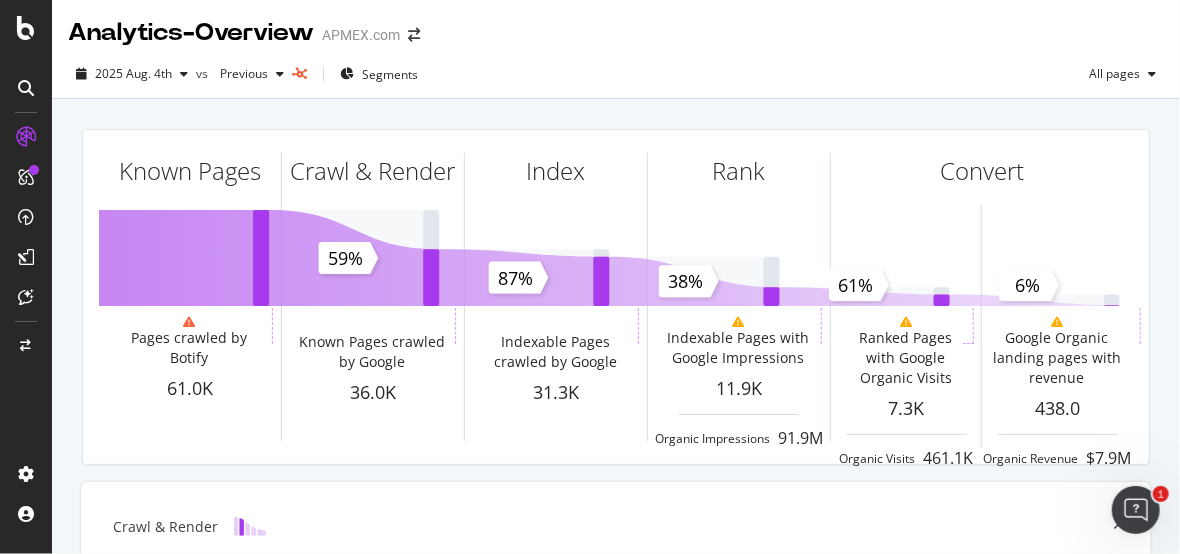 click on "[YEAR] [MONTH]. [DAY]th vs Previous Segments All pages" at bounding box center [616, 78] 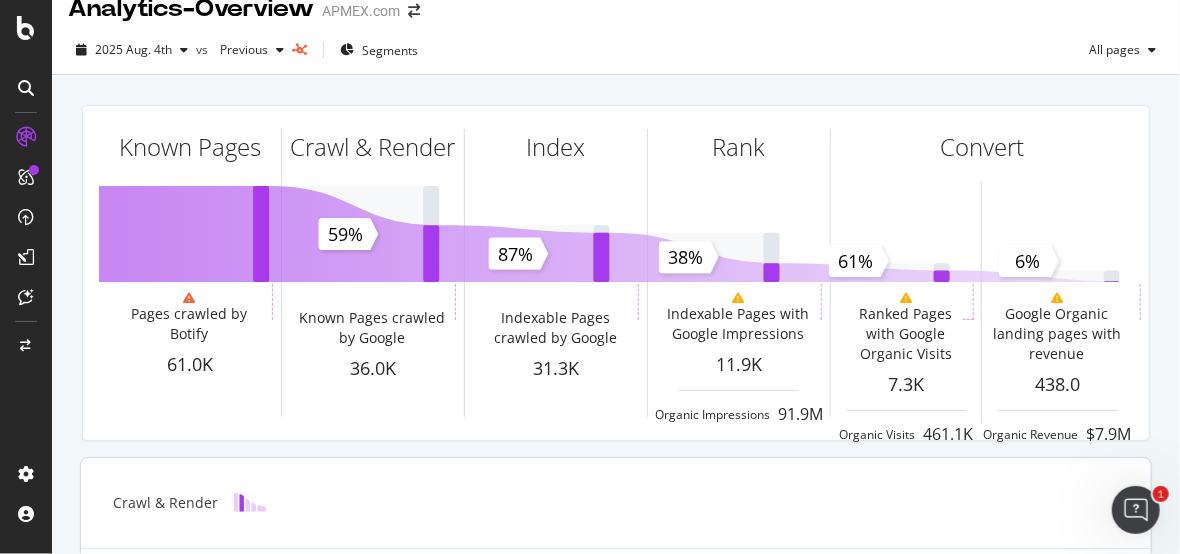 scroll, scrollTop: 0, scrollLeft: 0, axis: both 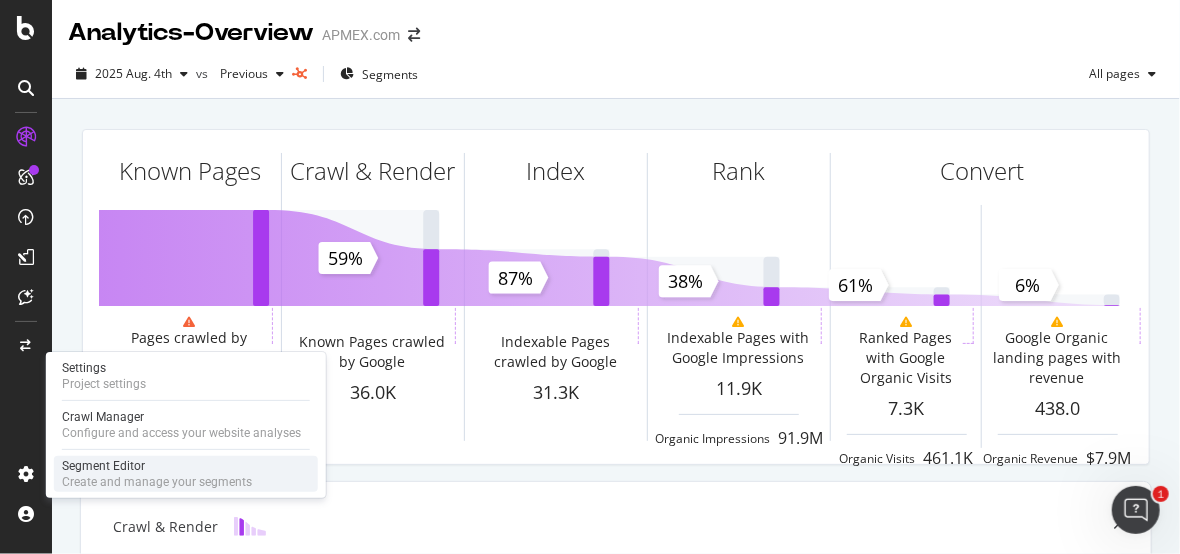 click on "Segment Editor" at bounding box center [157, 466] 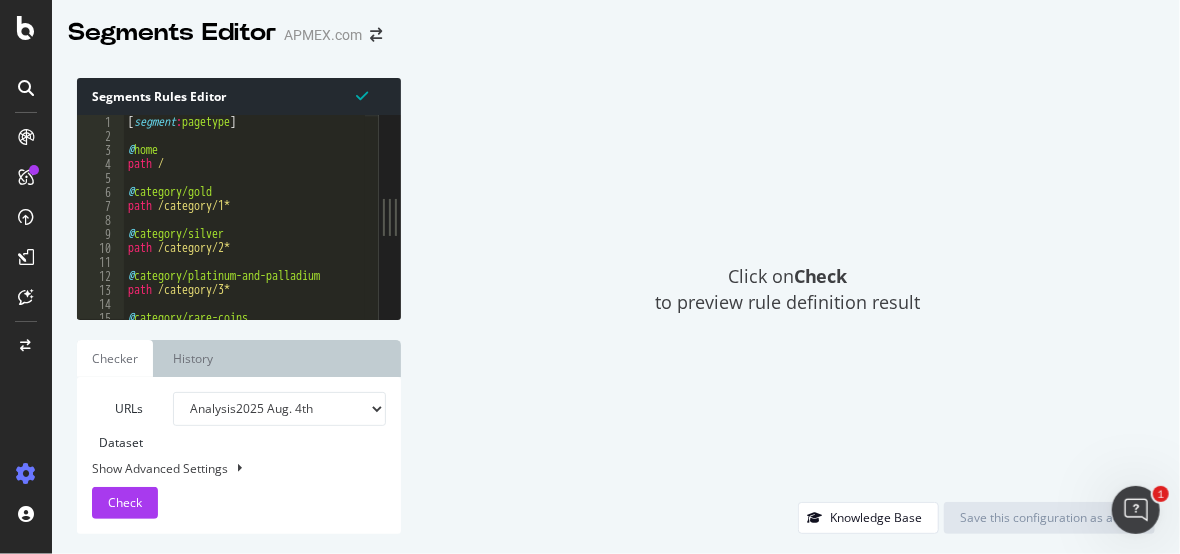 click on "Click on  Check to preview rule definition result" at bounding box center (788, 290) 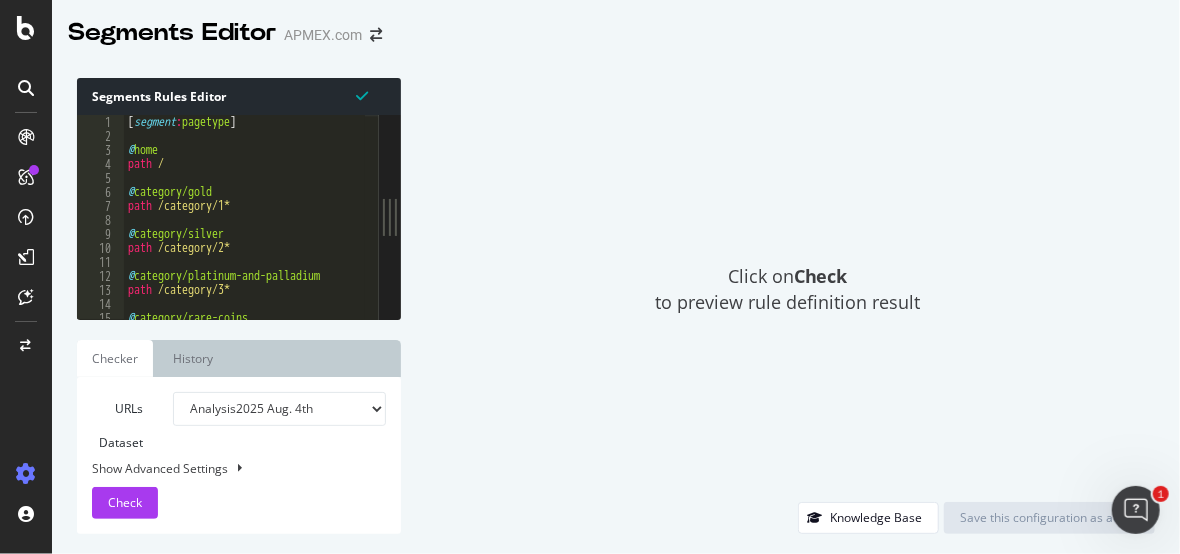 click on "Show Advanced Settings" at bounding box center [224, 468] 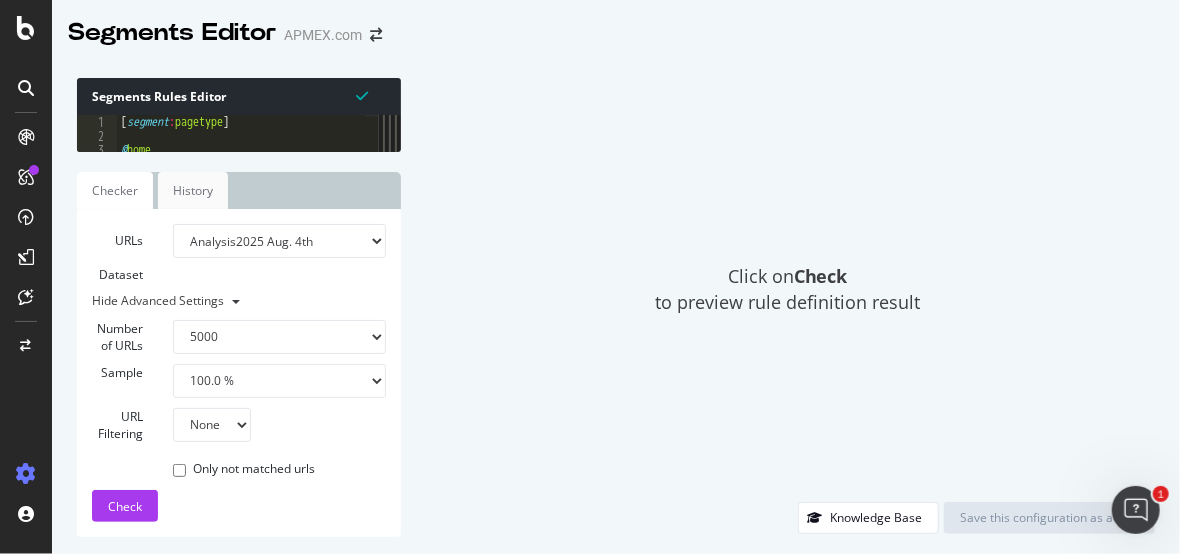 click on "History" at bounding box center (193, 190) 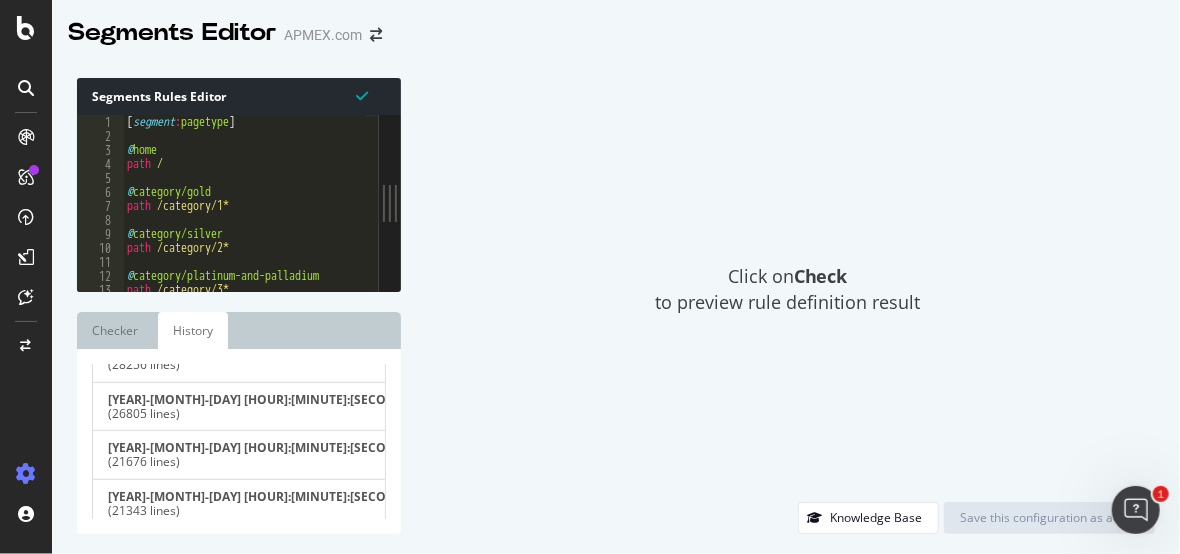 scroll, scrollTop: 211, scrollLeft: 0, axis: vertical 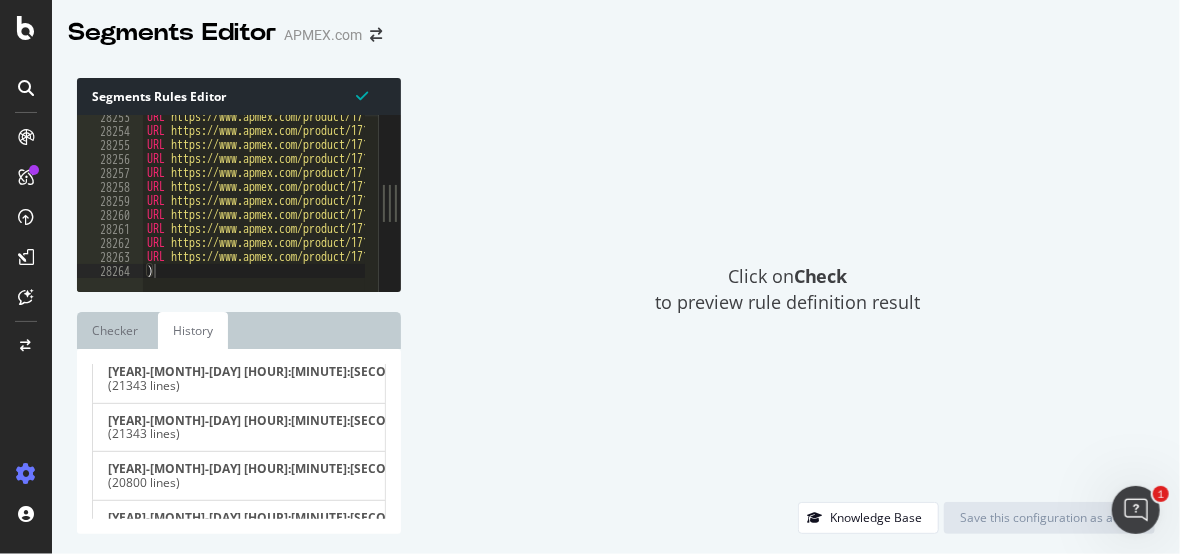 click on "Click on  Check to preview rule definition result" at bounding box center (788, 290) 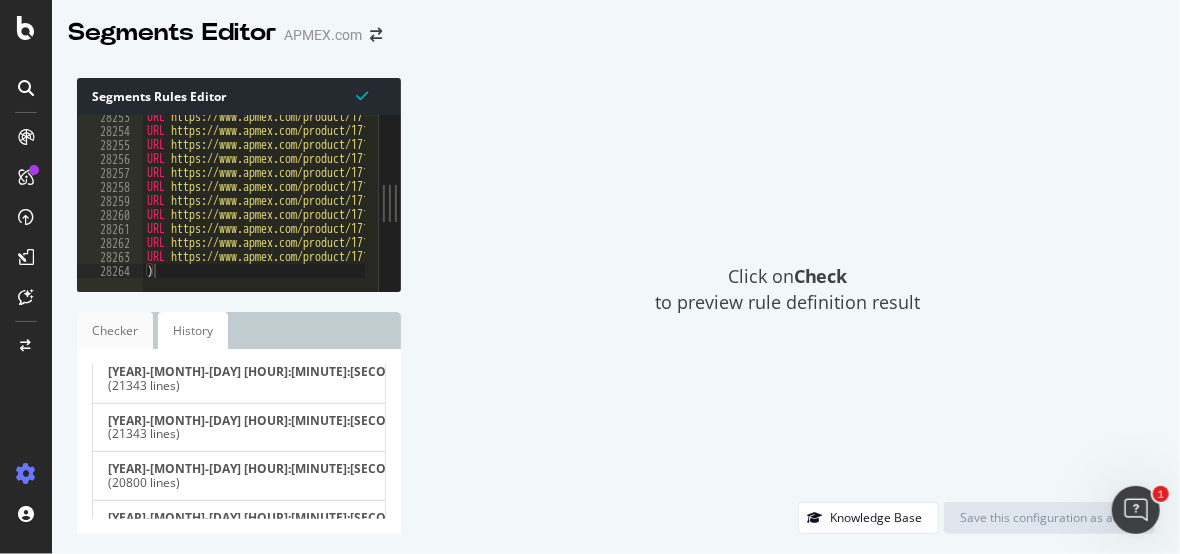 click on "Checker" at bounding box center [115, 330] 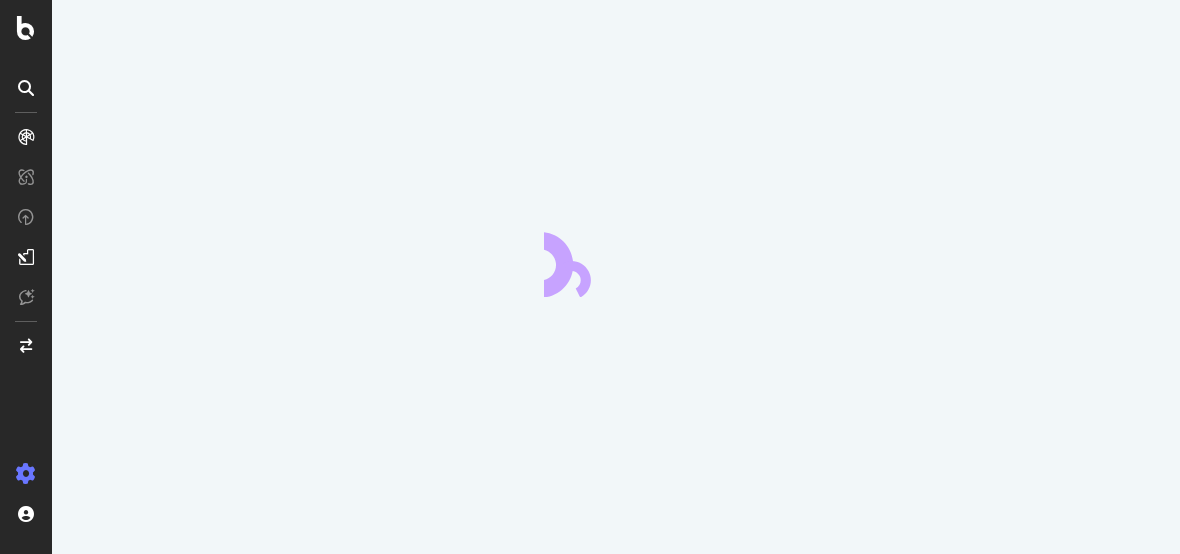 scroll, scrollTop: 0, scrollLeft: 0, axis: both 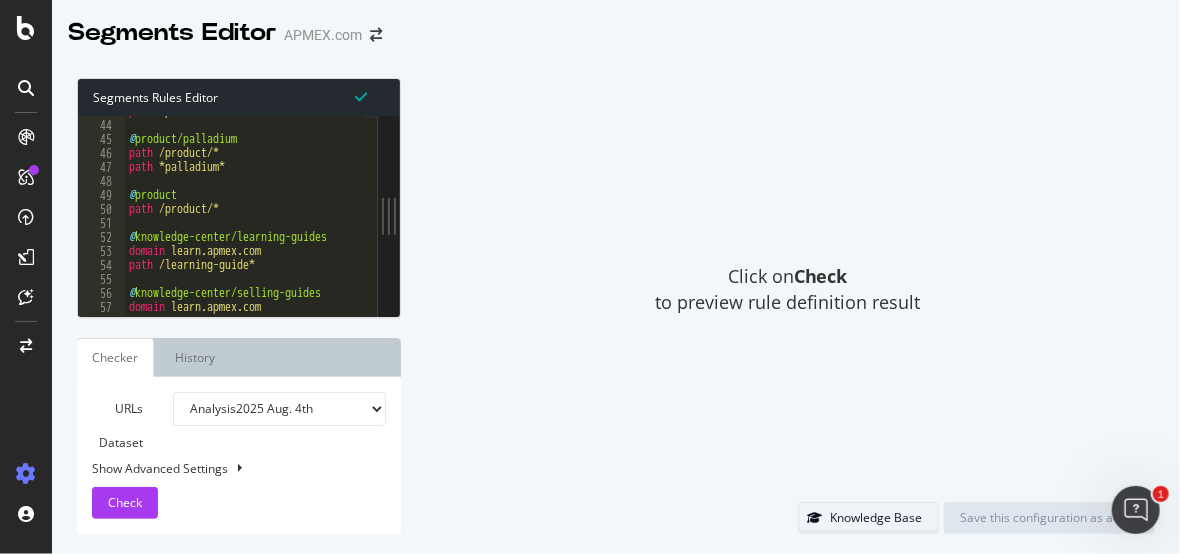 click on "Knowledge Base" at bounding box center [860, 518] 